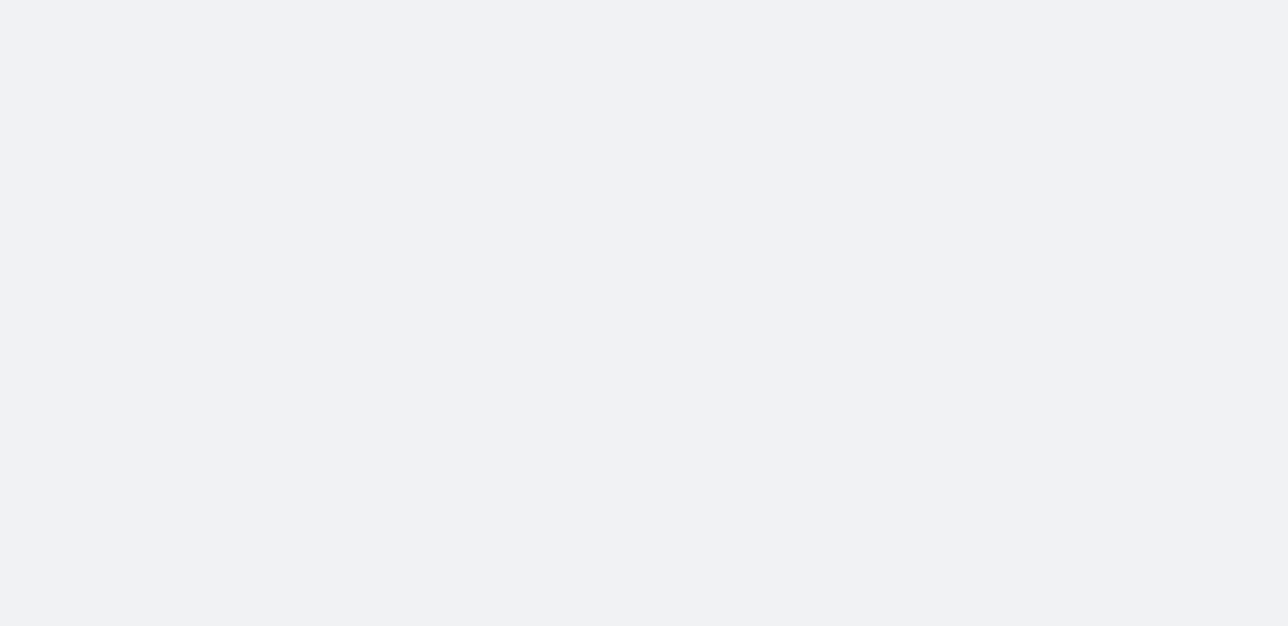 scroll, scrollTop: 0, scrollLeft: 0, axis: both 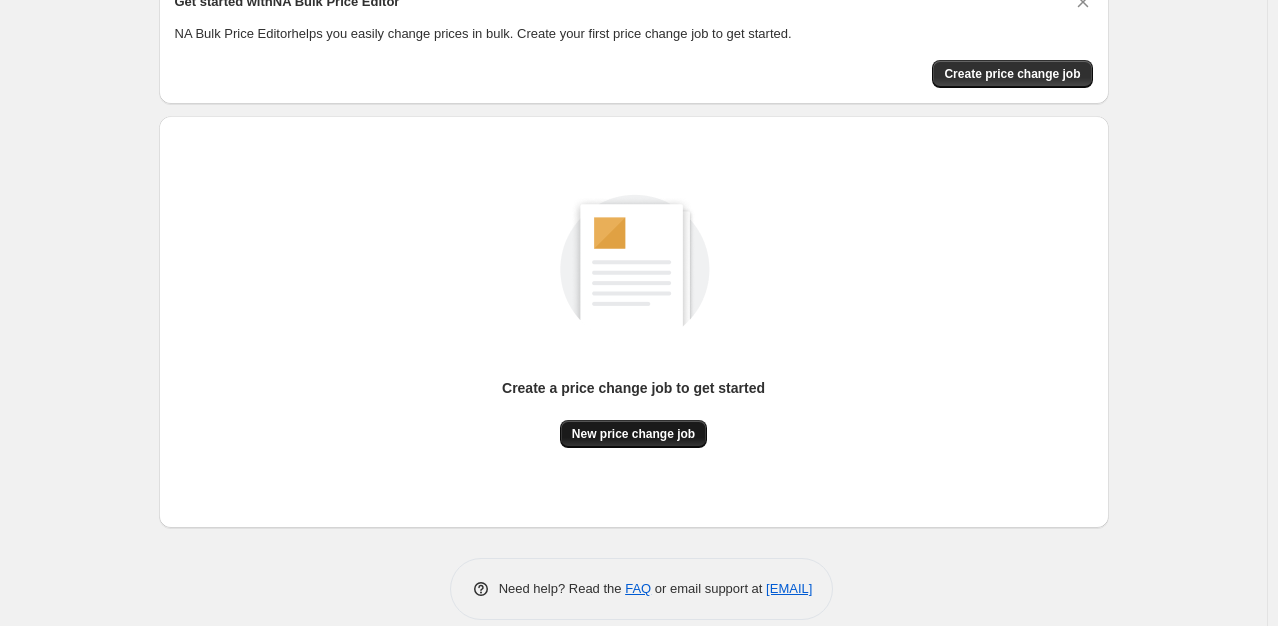 click on "New price change job" at bounding box center [633, 434] 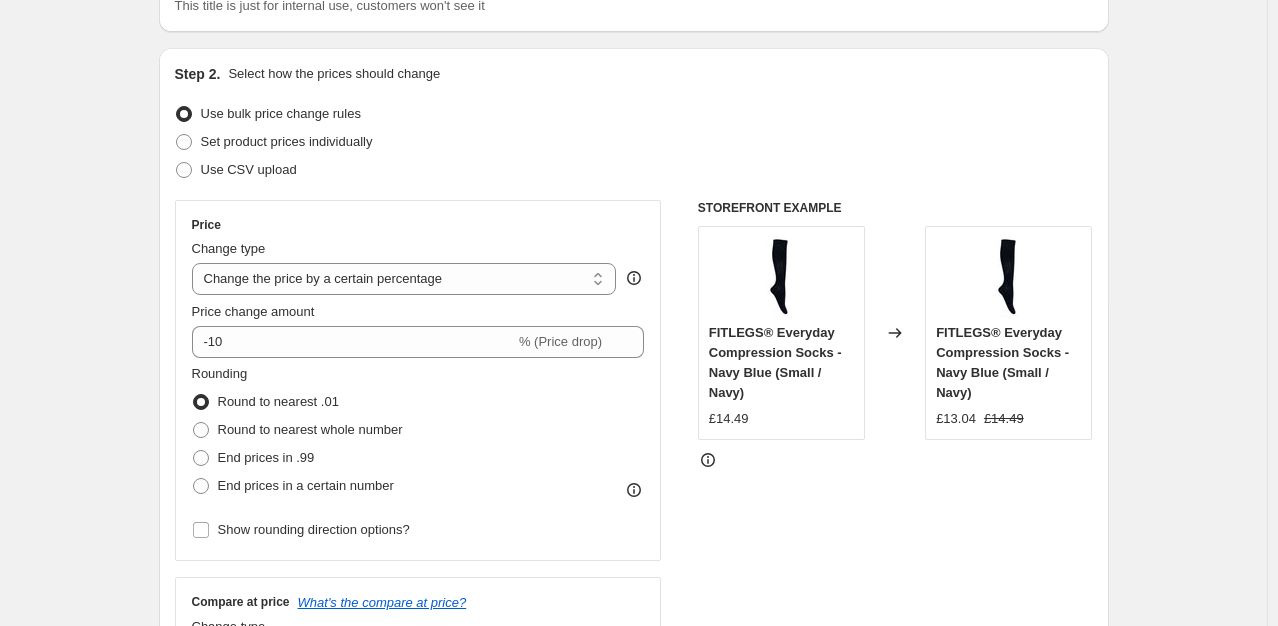 scroll, scrollTop: 200, scrollLeft: 0, axis: vertical 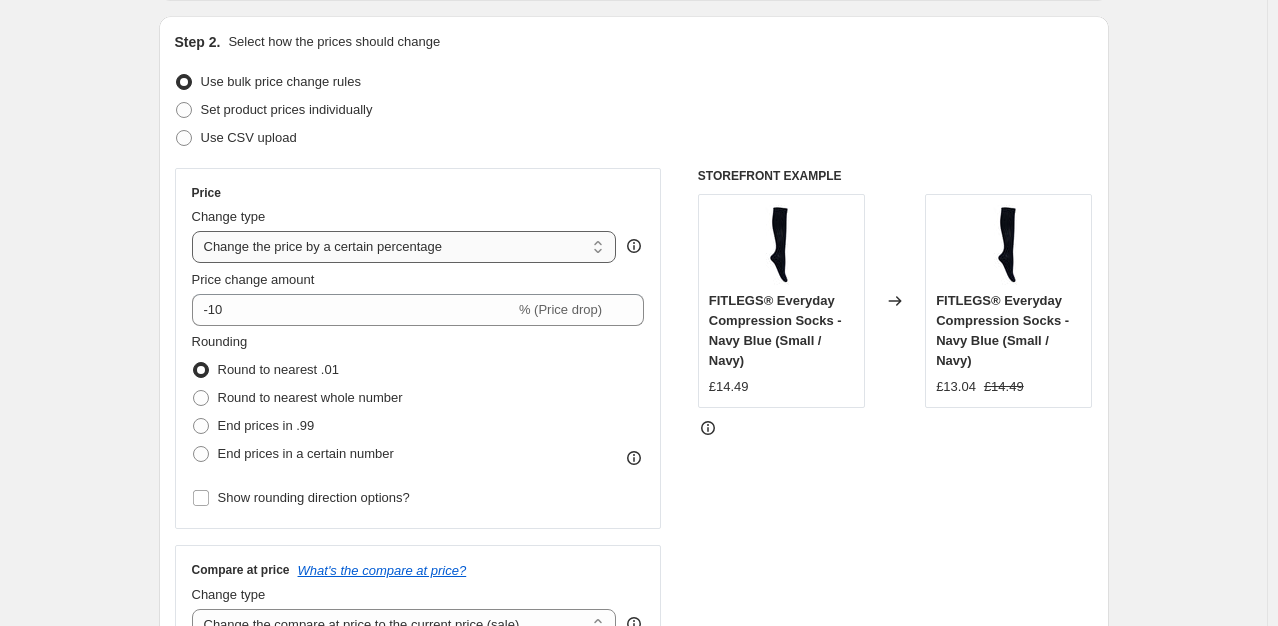 click on "Change the price to a certain amount Change the price by a certain amount Change the price by a certain percentage Change the price to the current compare at price (price before sale) Change the price by a certain amount relative to the compare at price Change the price by a certain percentage relative to the compare at price Don't change the price Change the price by a certain percentage relative to the cost per item Change price to certain cost margin" at bounding box center [404, 247] 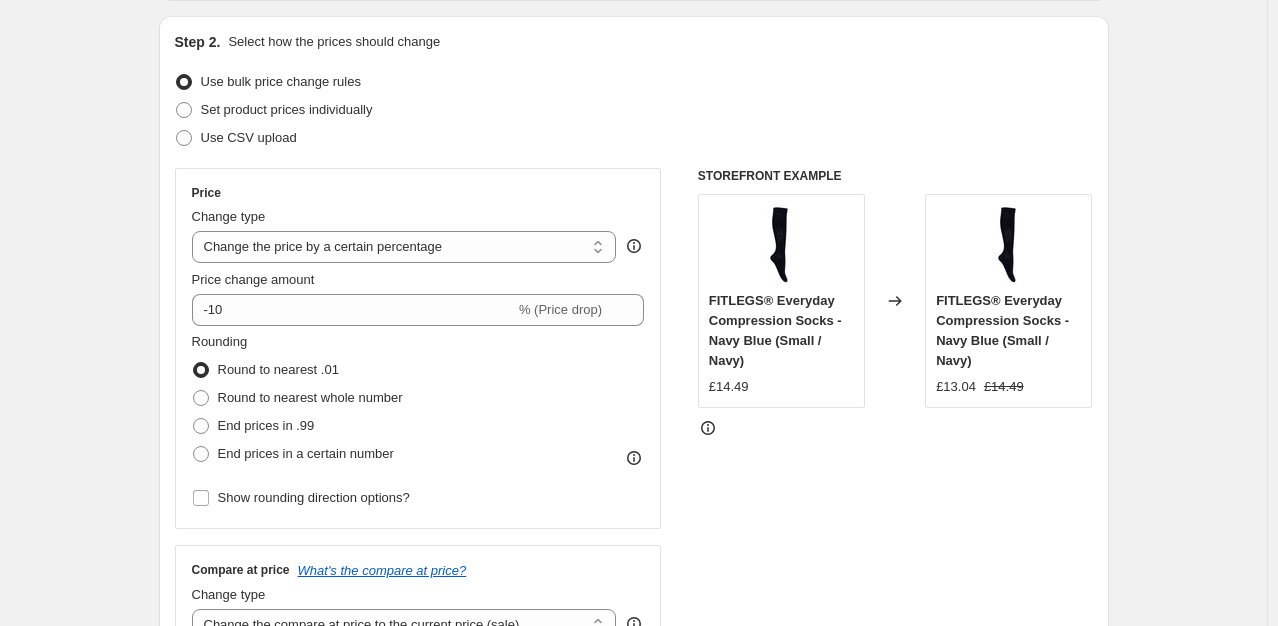 select on "no_change" 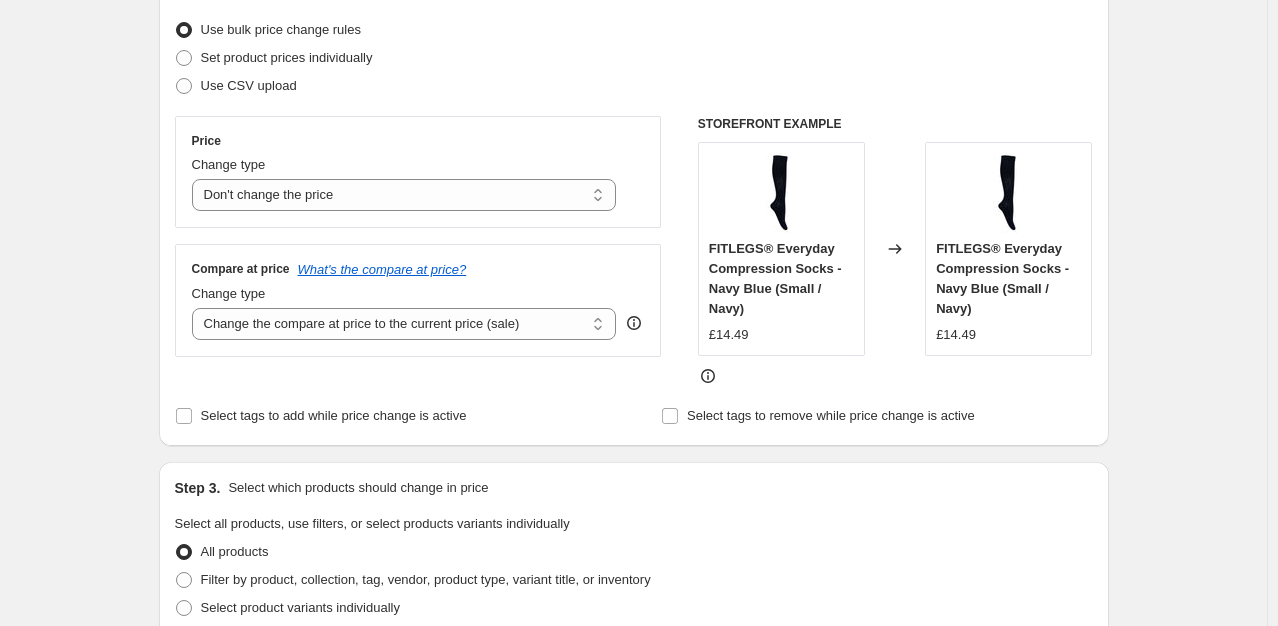 scroll, scrollTop: 300, scrollLeft: 0, axis: vertical 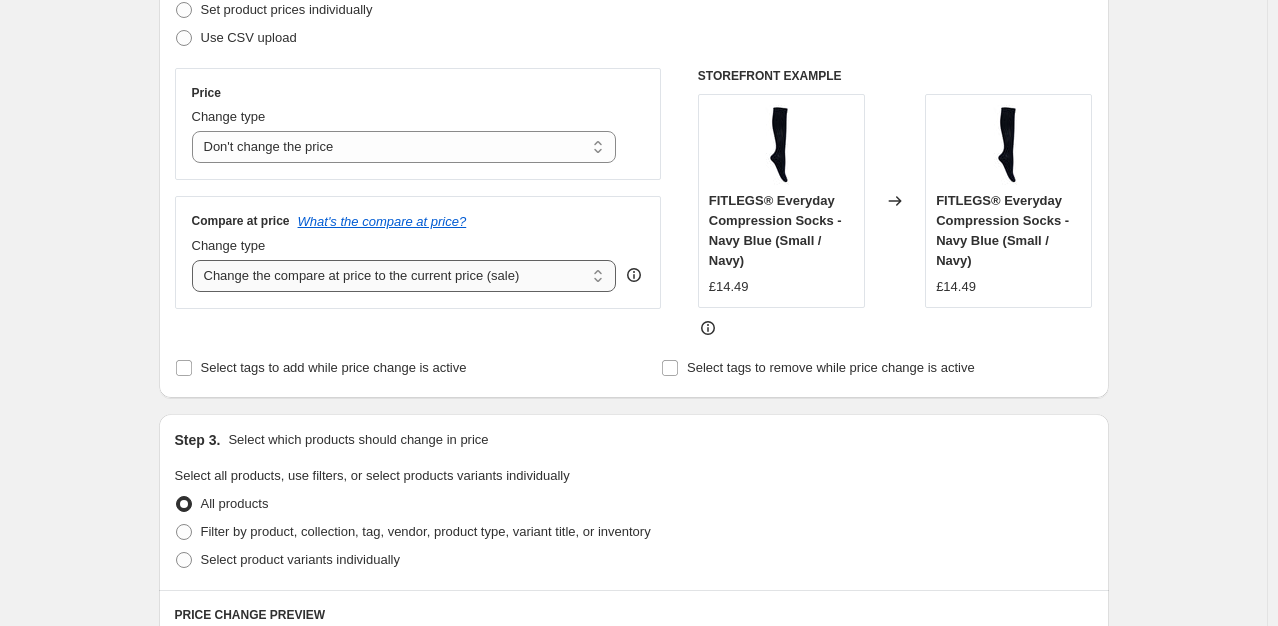 click on "Change the compare at price to the current price (sale) Change the compare at price to a certain amount Change the compare at price by a certain amount Change the compare at price by a certain percentage Change the compare at price by a certain amount relative to the actual price Change the compare at price by a certain percentage relative to the actual price Don't change the compare at price Remove the compare at price" at bounding box center (404, 276) 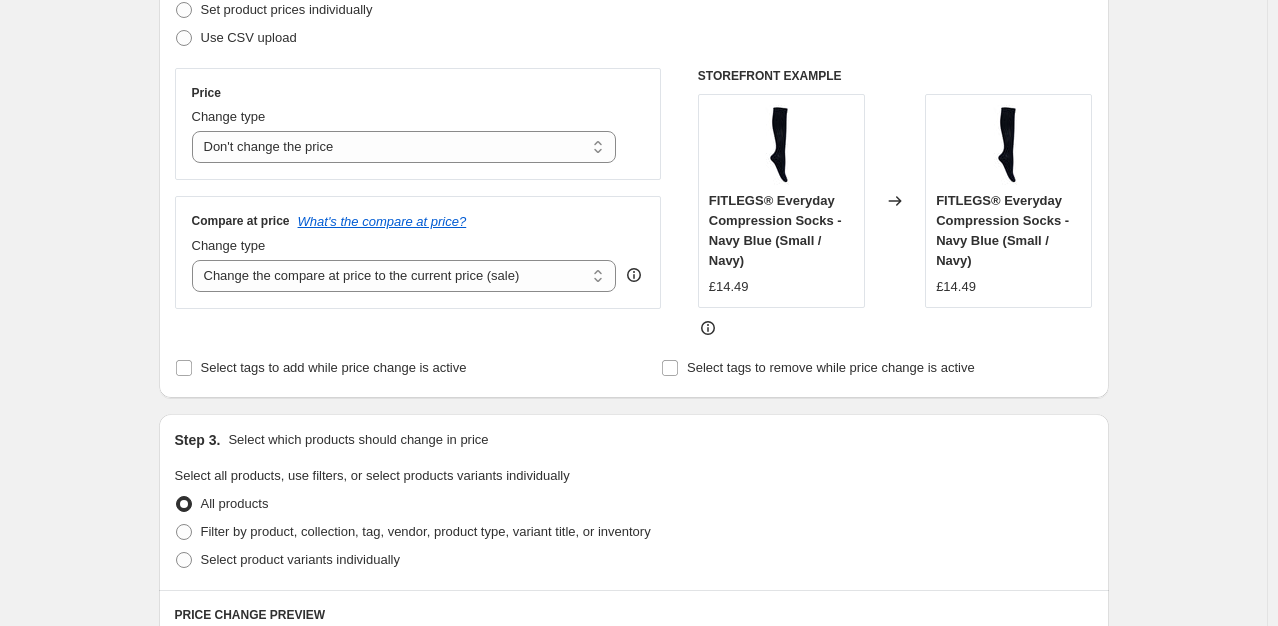 select on "no_change" 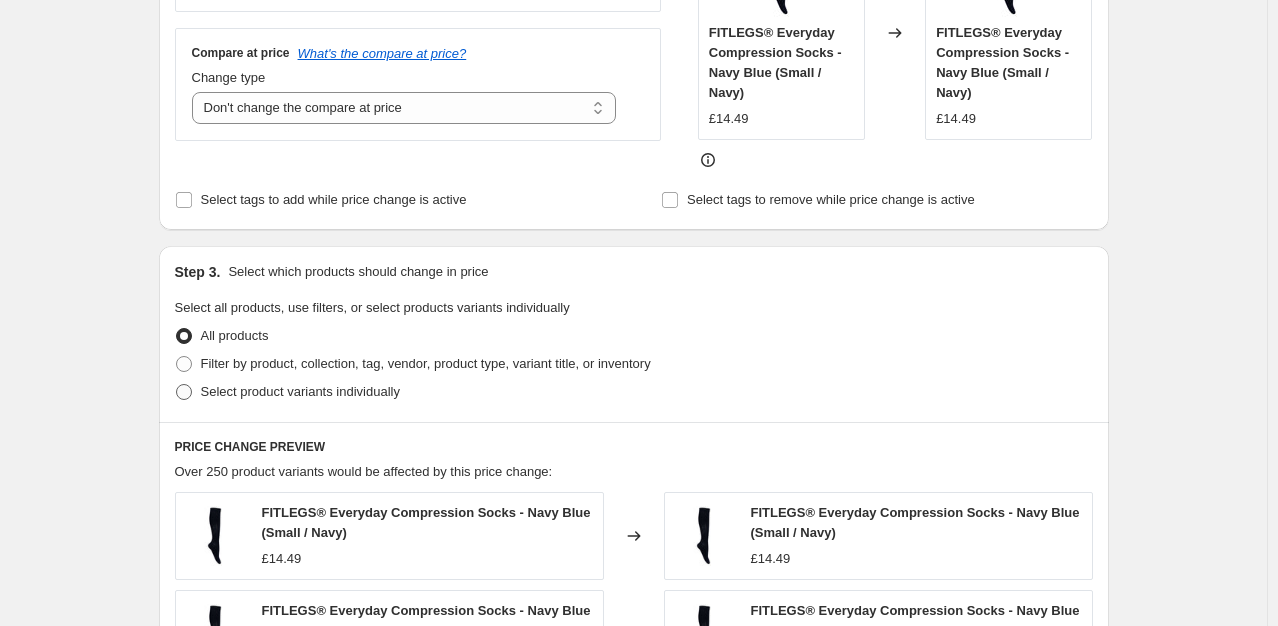 scroll, scrollTop: 500, scrollLeft: 0, axis: vertical 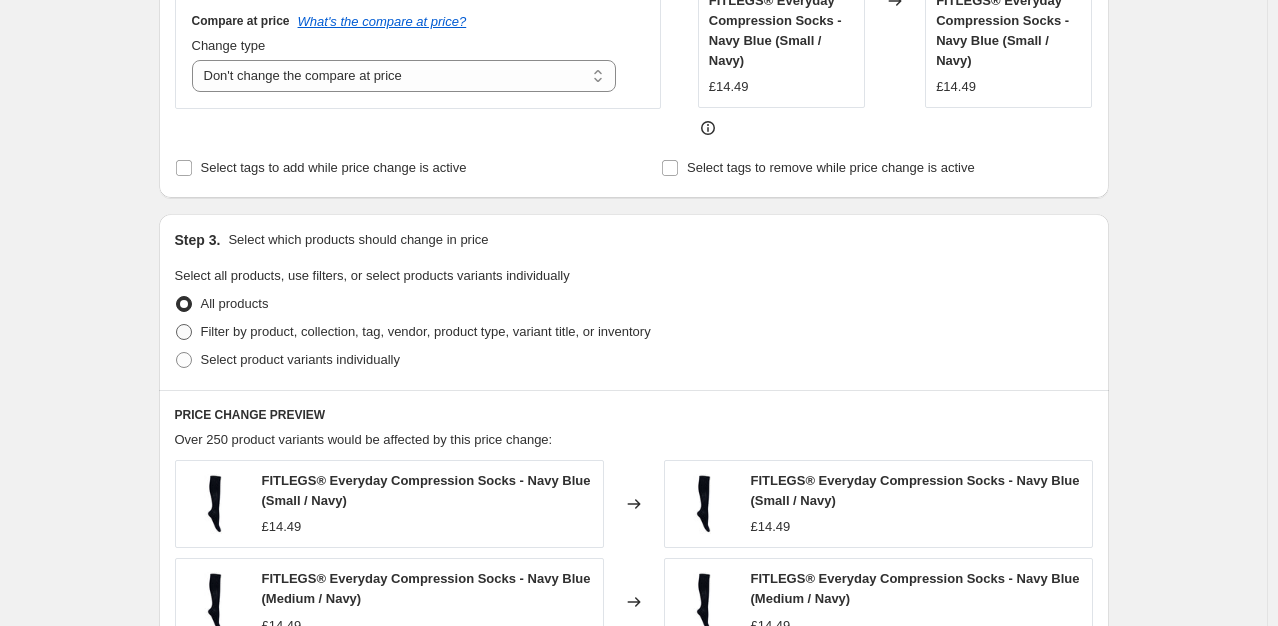 click on "Filter by product, collection, tag, vendor, product type, variant title, or inventory" at bounding box center [426, 331] 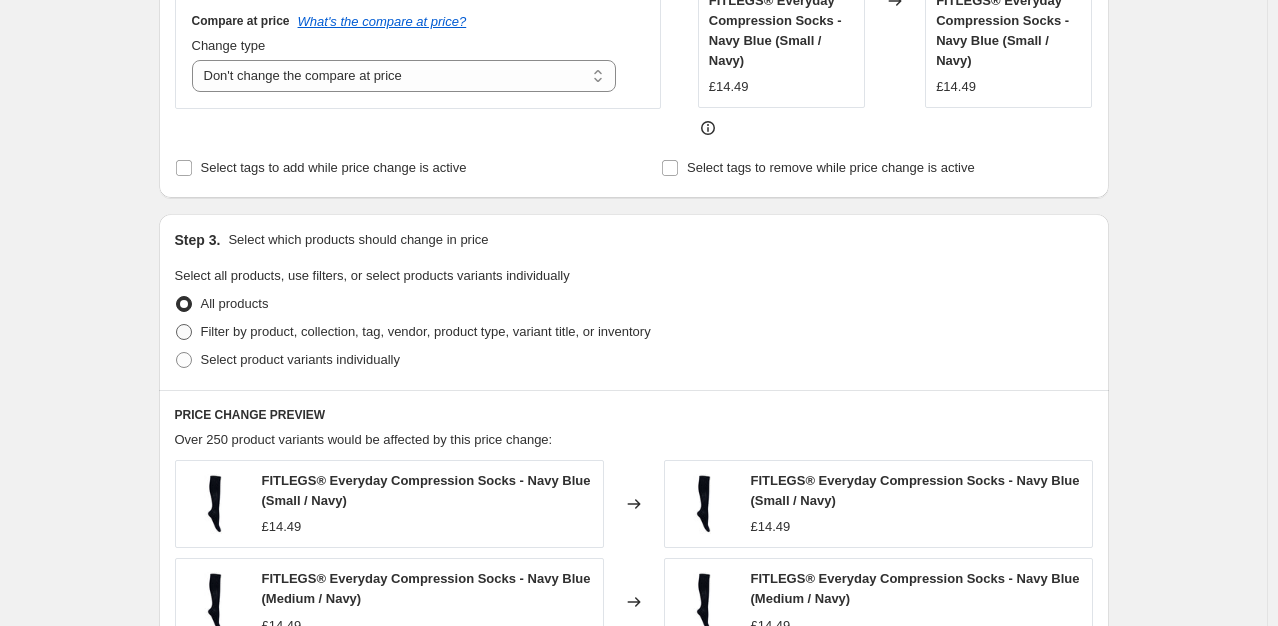 radio on "true" 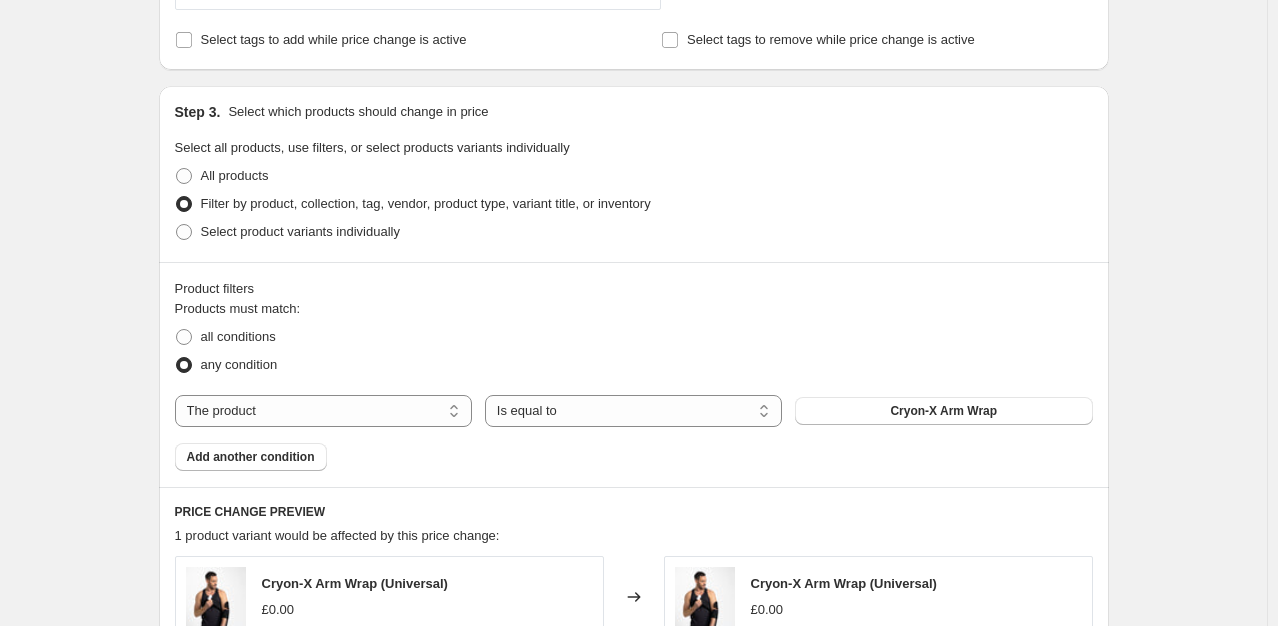 scroll, scrollTop: 600, scrollLeft: 0, axis: vertical 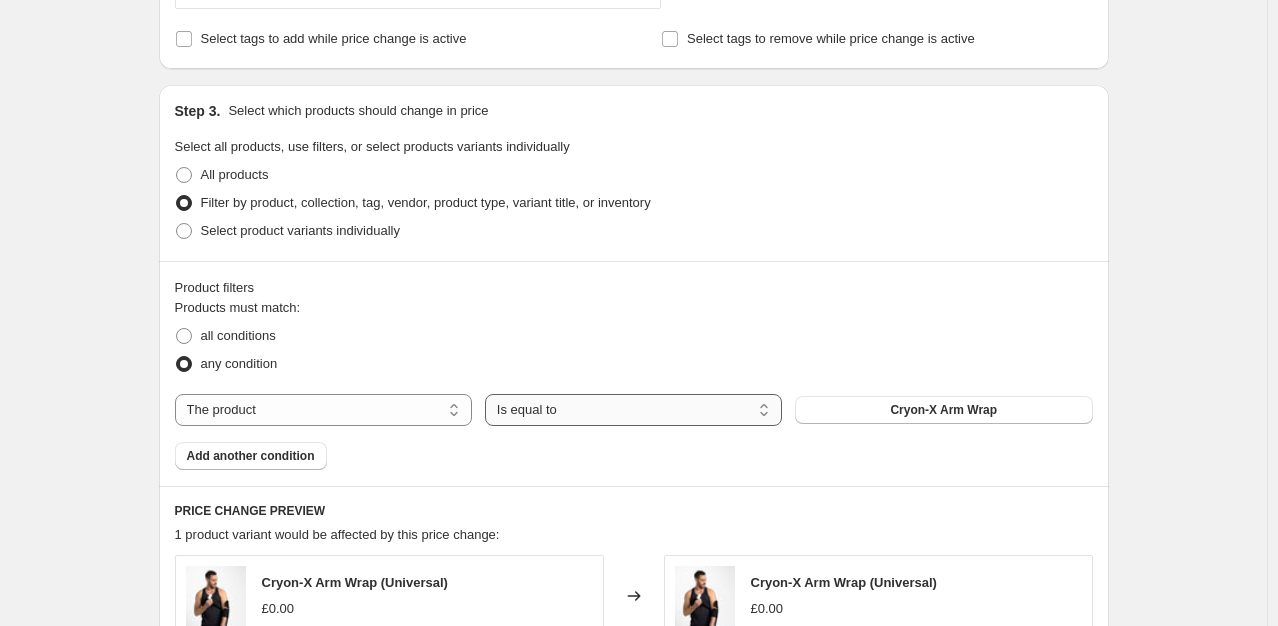 click on "Is equal to Is not equal to" at bounding box center (633, 410) 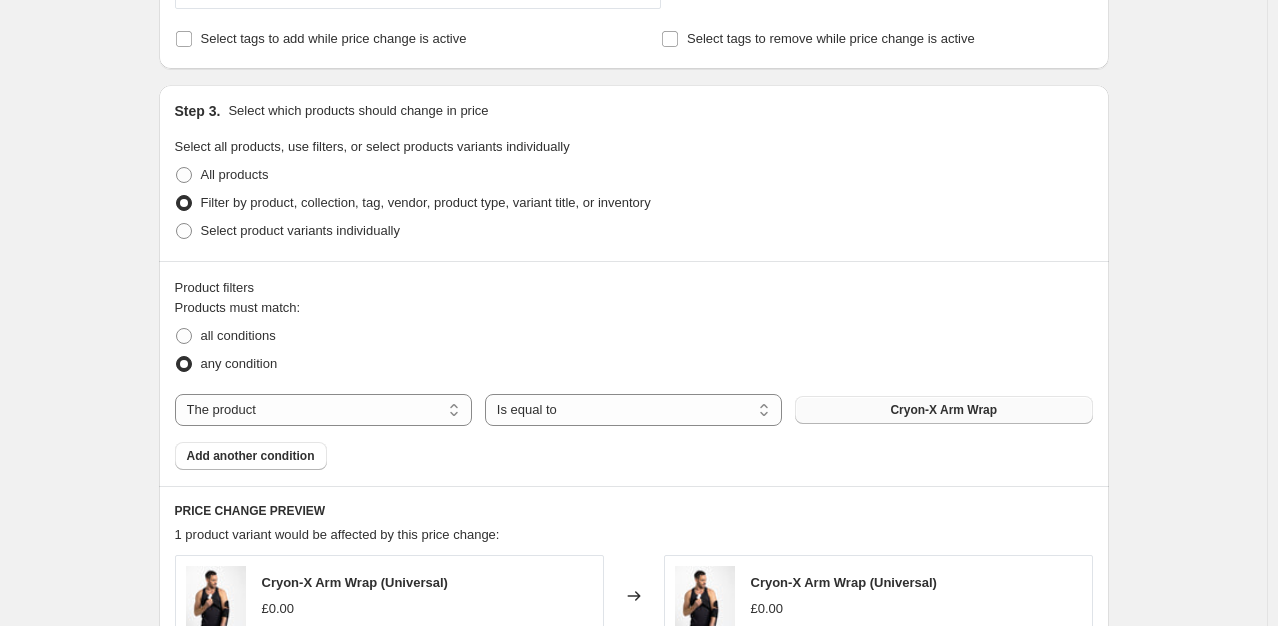 click on "Cryon-X Arm Wrap" at bounding box center [943, 410] 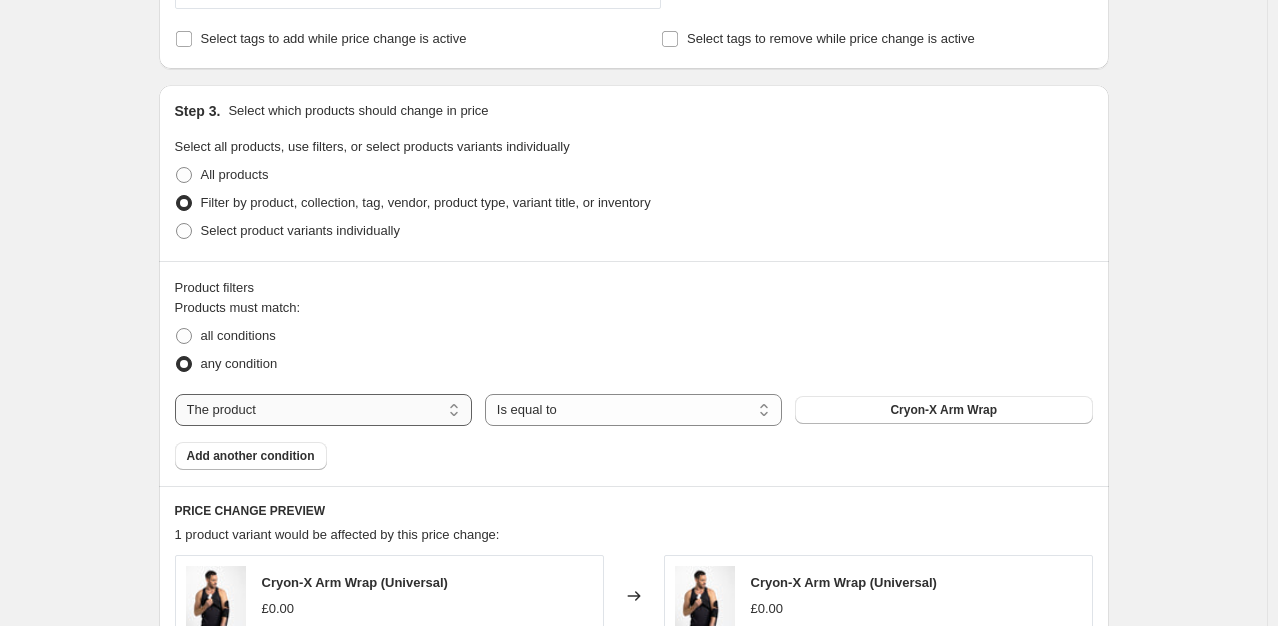 click on "The product The product's collection The product's vendor The product's status The variant's title Inventory quantity" at bounding box center (323, 410) 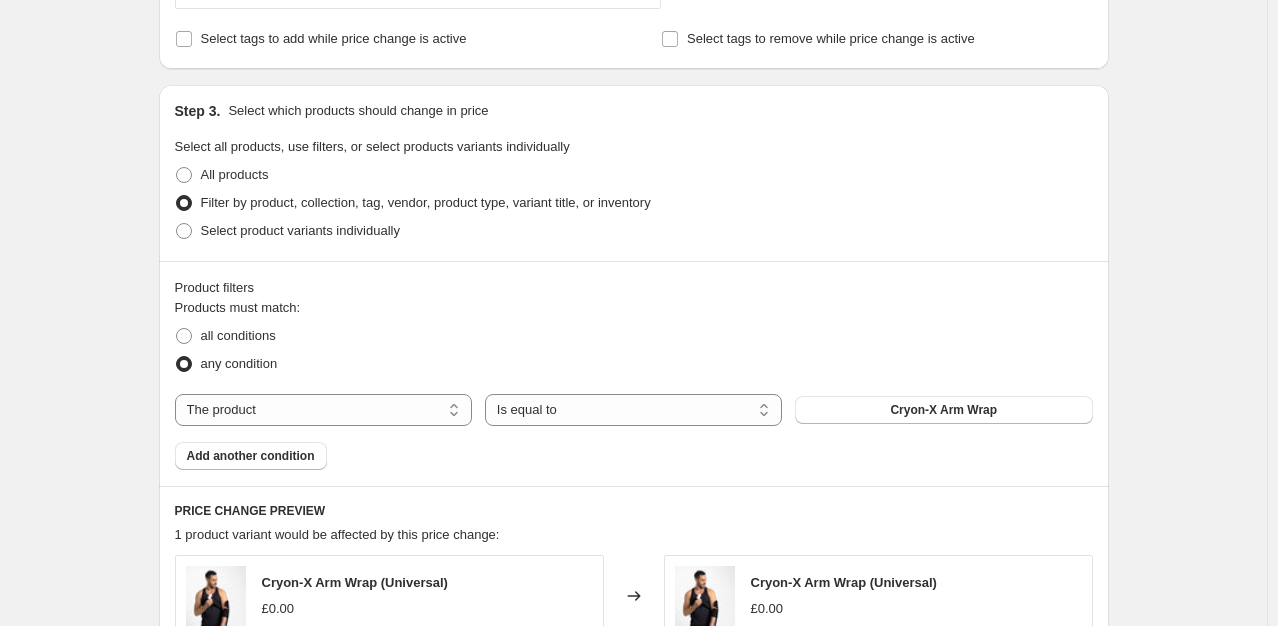 select on "collection" 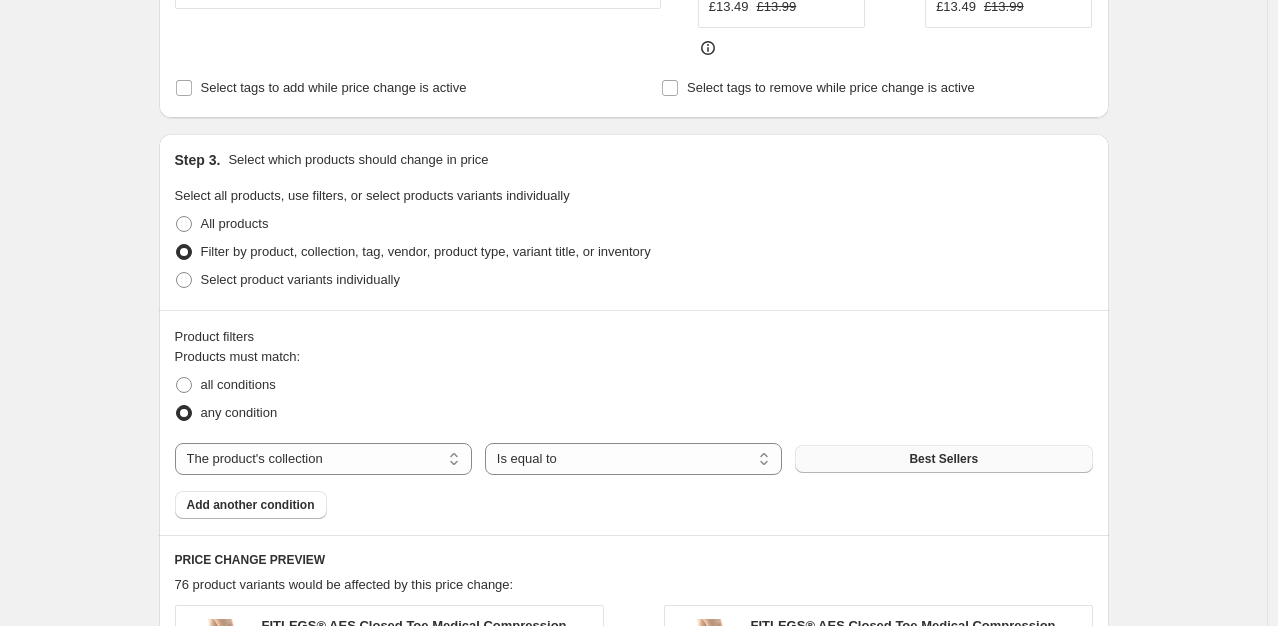click on "Best Sellers" at bounding box center [943, 459] 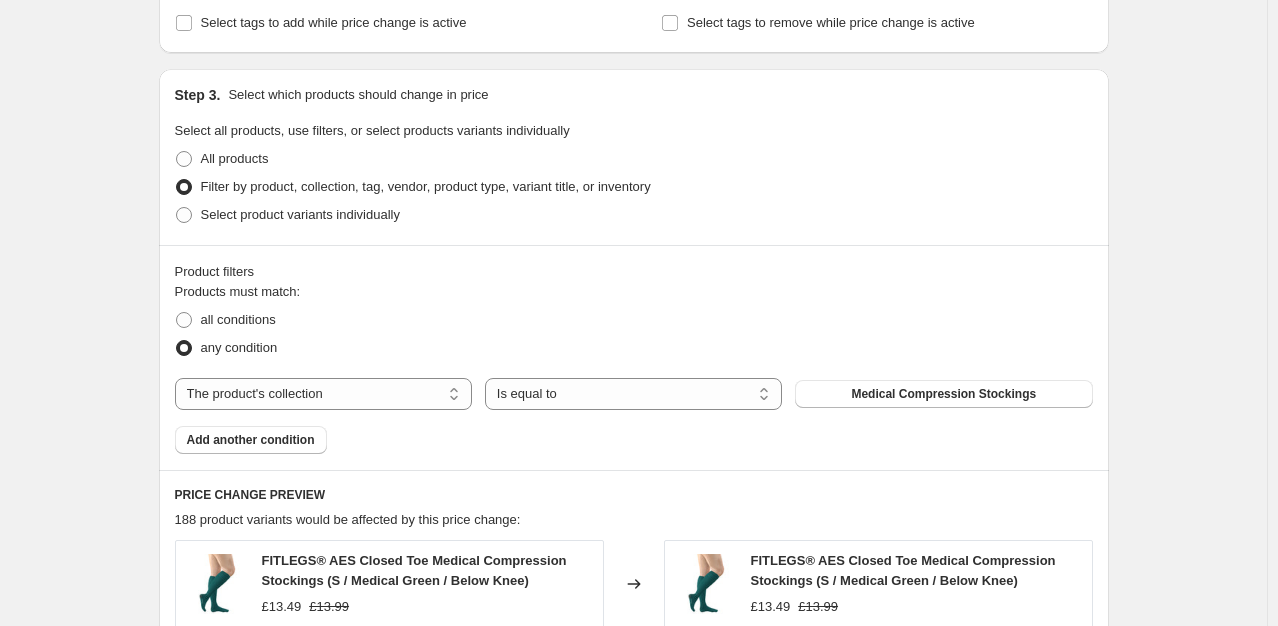 scroll, scrollTop: 700, scrollLeft: 0, axis: vertical 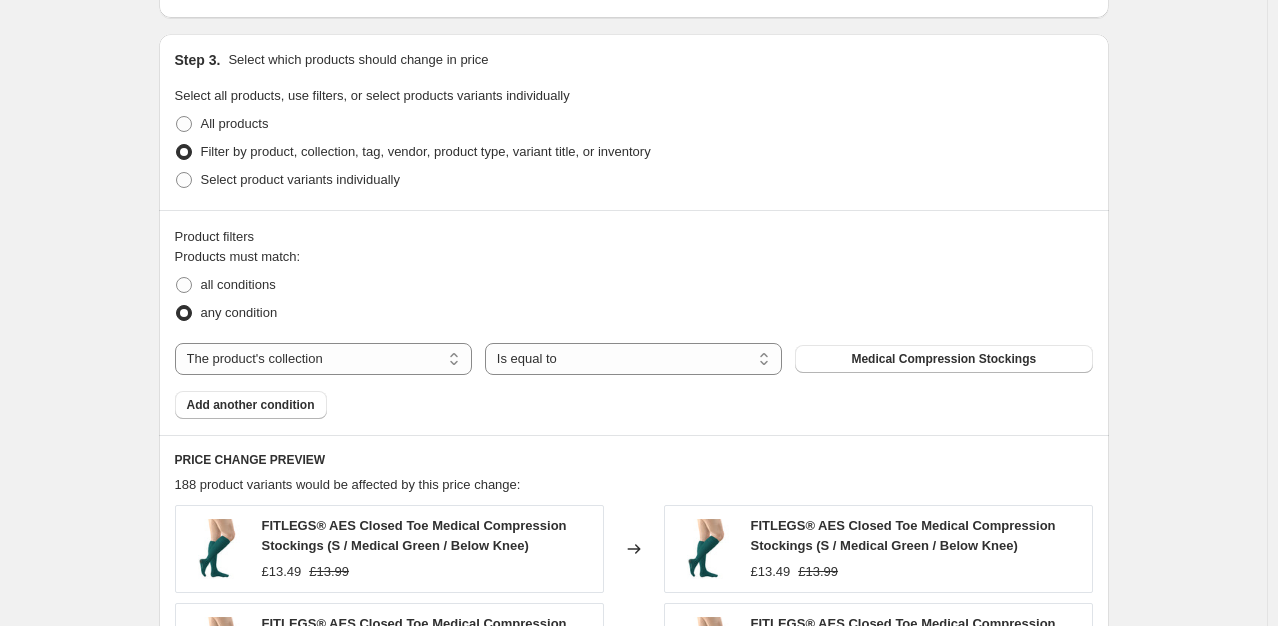 click on "Add another condition" at bounding box center [251, 405] 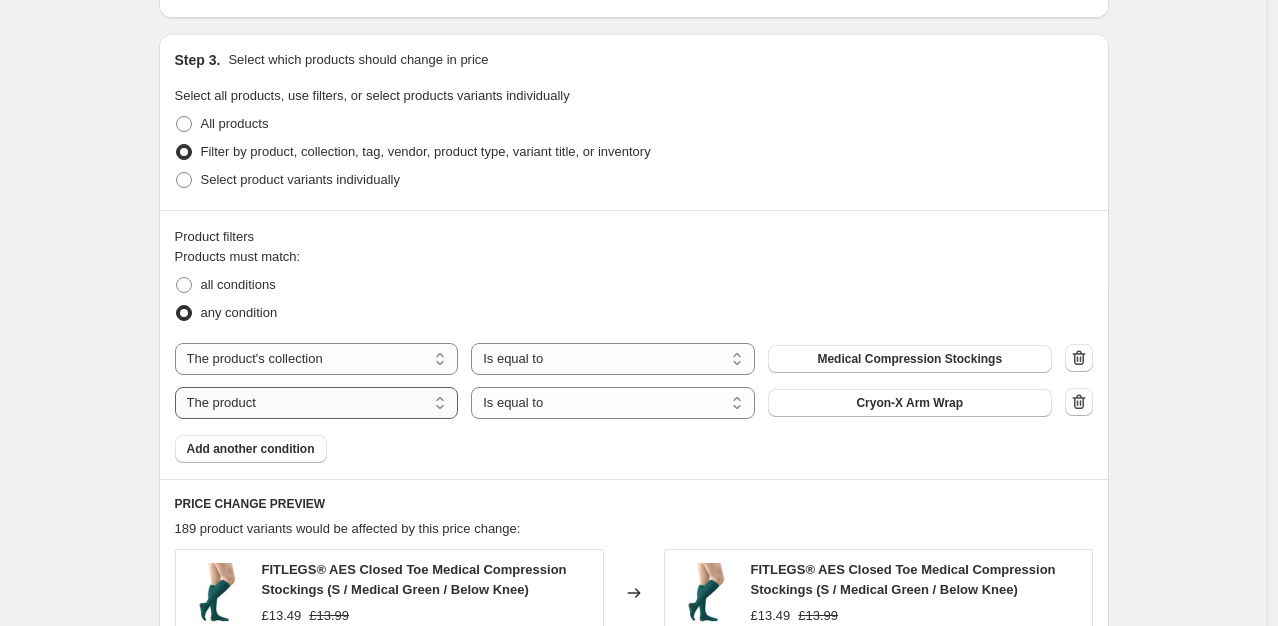 click on "The product The product's collection The product's vendor The product's status The variant's title Inventory quantity" at bounding box center [317, 403] 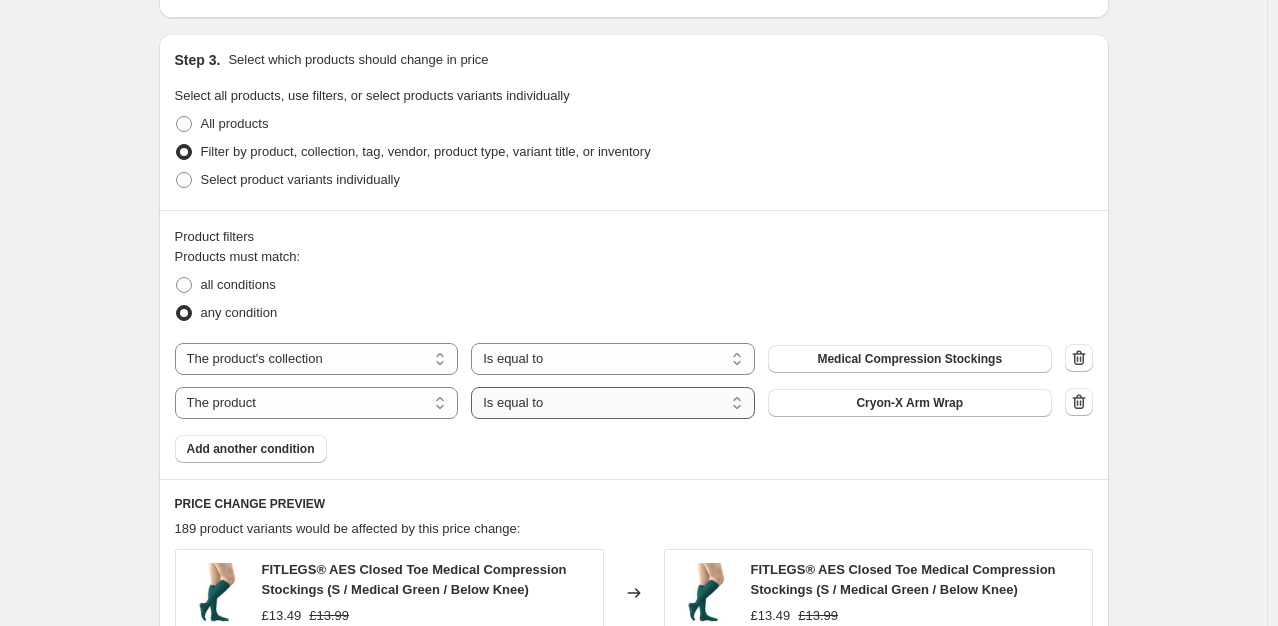 click on "Is equal to Is not equal to" at bounding box center (613, 403) 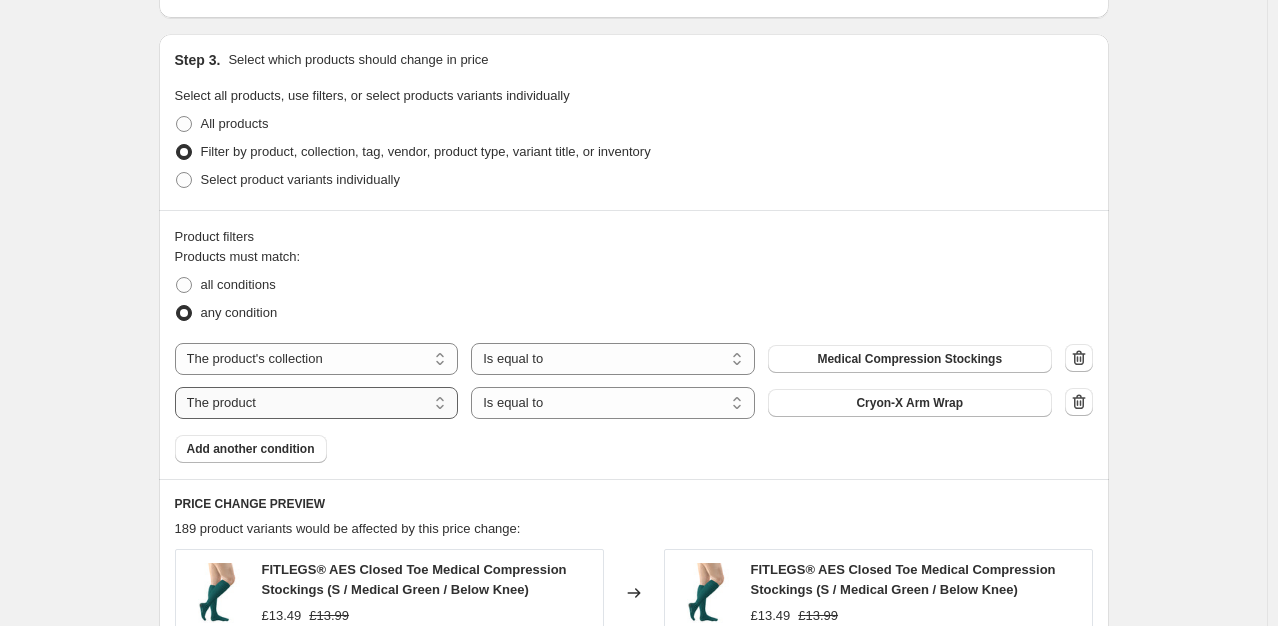 click on "The product The product's collection The product's vendor The product's status The variant's title Inventory quantity" at bounding box center (317, 403) 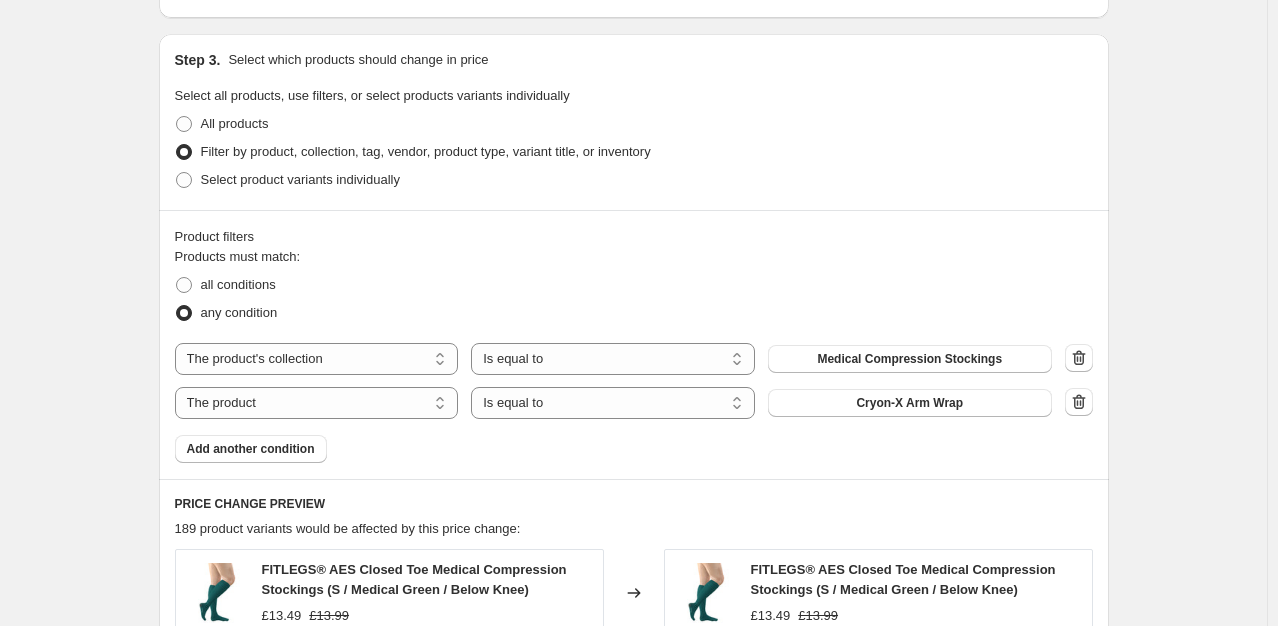 select on "inventory_quantity" 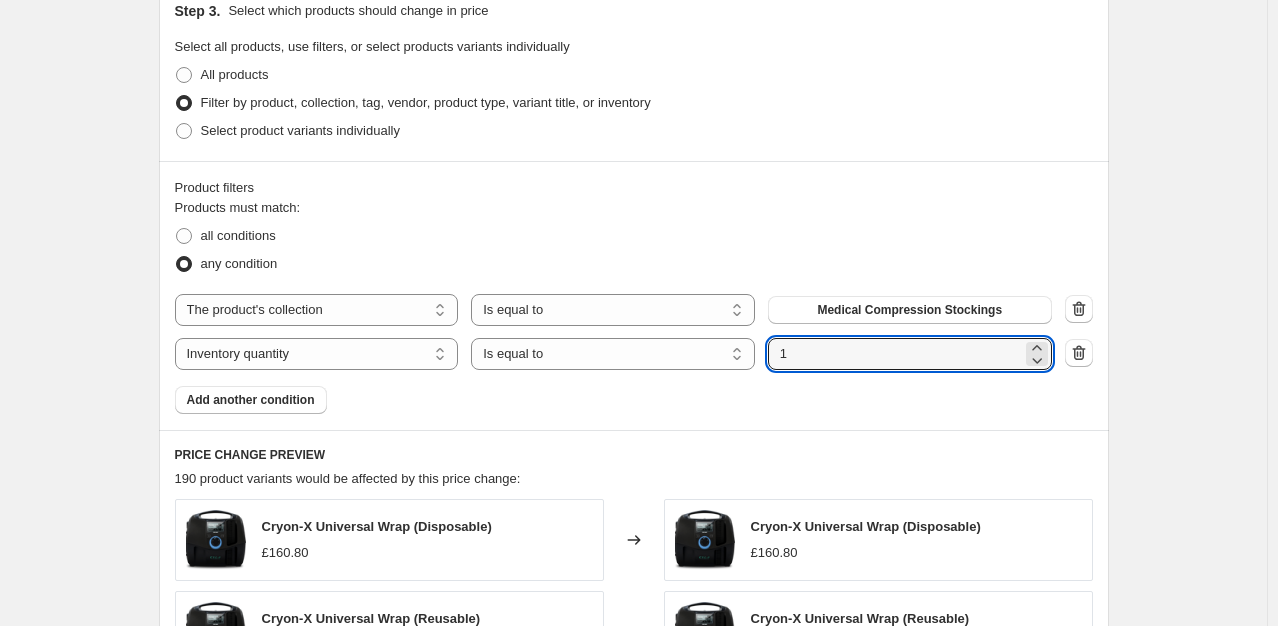 drag, startPoint x: 825, startPoint y: 362, endPoint x: 764, endPoint y: 362, distance: 61 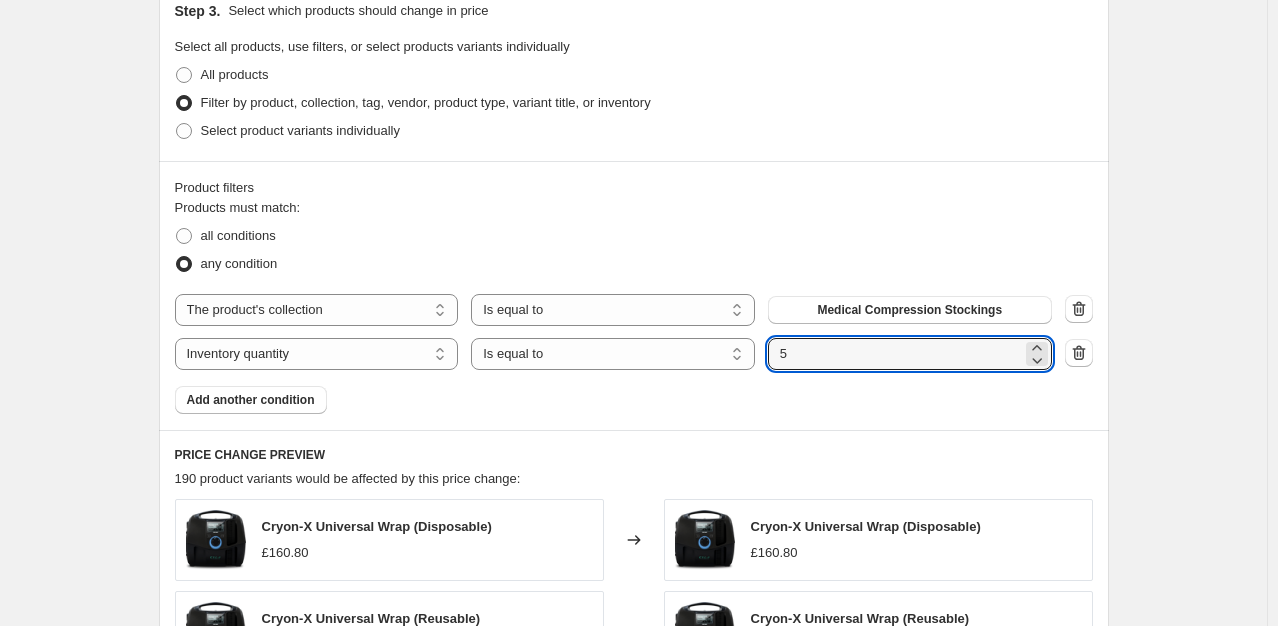 type on "5" 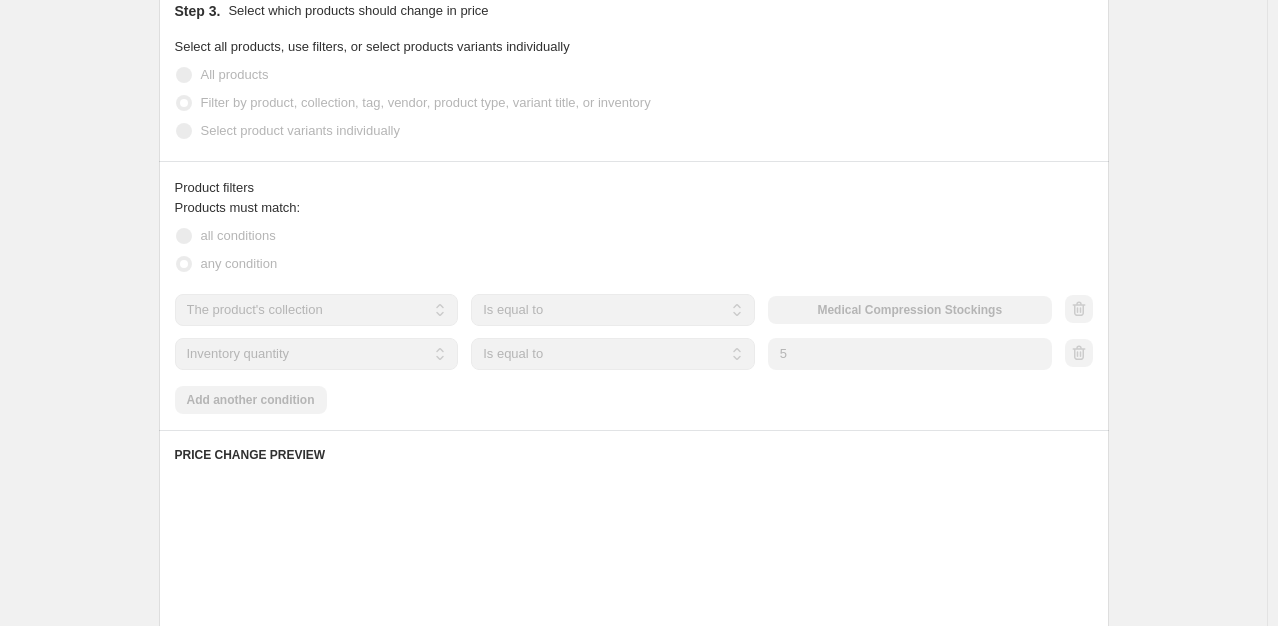 click on "Products must match: all conditions any condition The product The product's collection The product's vendor The product's status The variant's title Inventory quantity The product's collection Is equal to Is not equal to Is equal to Medical Compression Stockings The product The product's collection The product's vendor The product's status The variant's title Inventory quantity Inventory quantity Is equal to Is not equal to Is greater than Is less than Is equal to Submit 5 Add another condition" at bounding box center (634, 306) 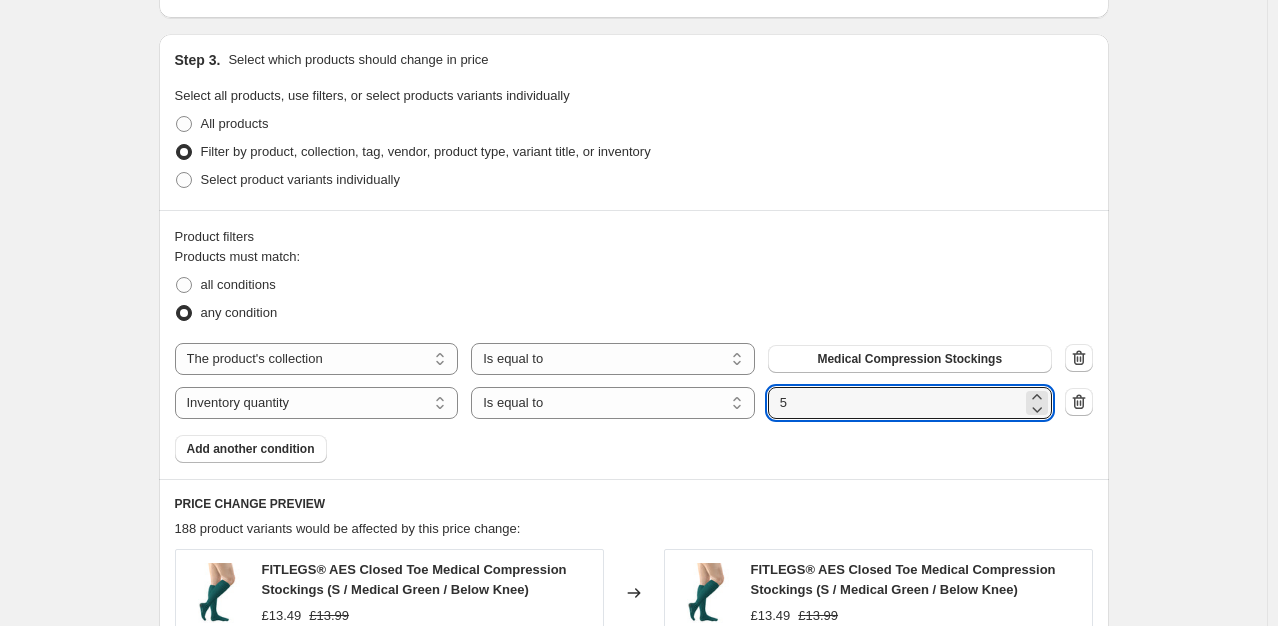 scroll, scrollTop: 748, scrollLeft: 0, axis: vertical 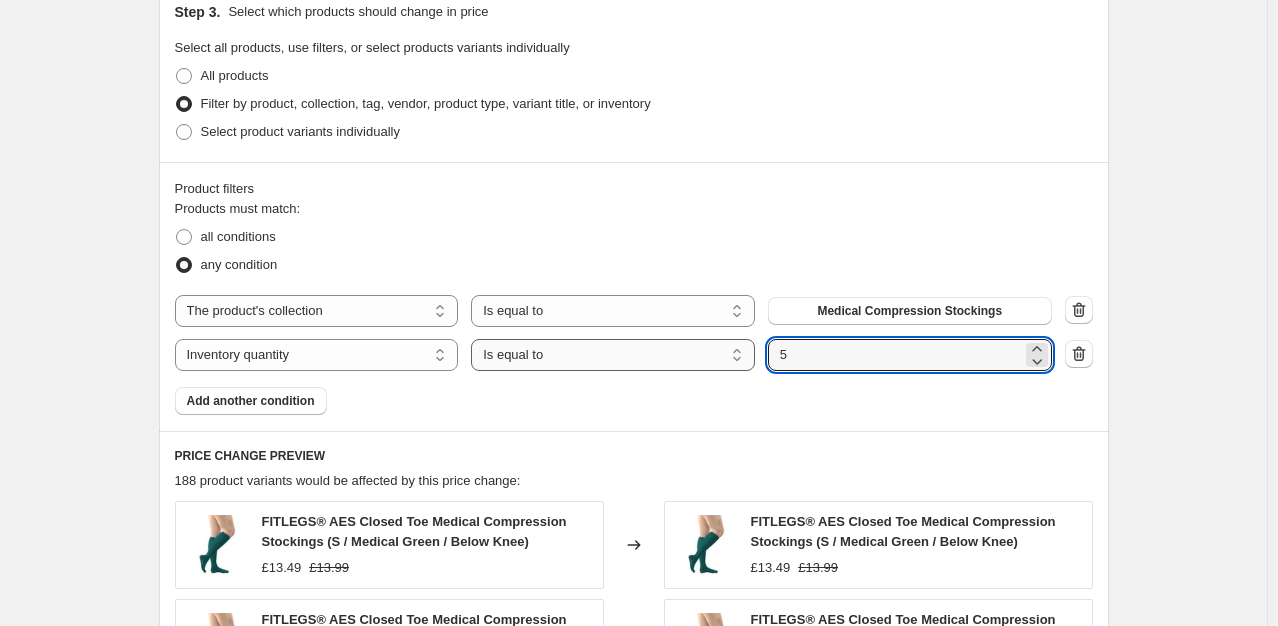 click on "Is equal to Is not equal to Is greater than Is less than" at bounding box center [613, 355] 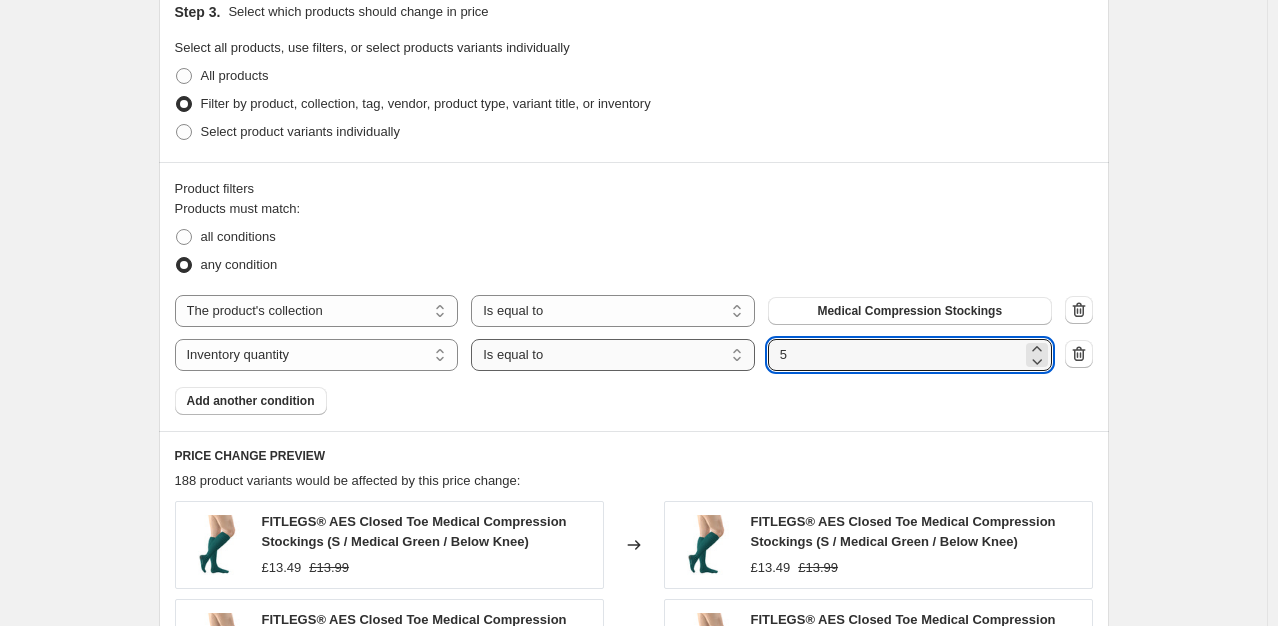click on "Is equal to Is not equal to Is greater than Is less than" at bounding box center (613, 355) 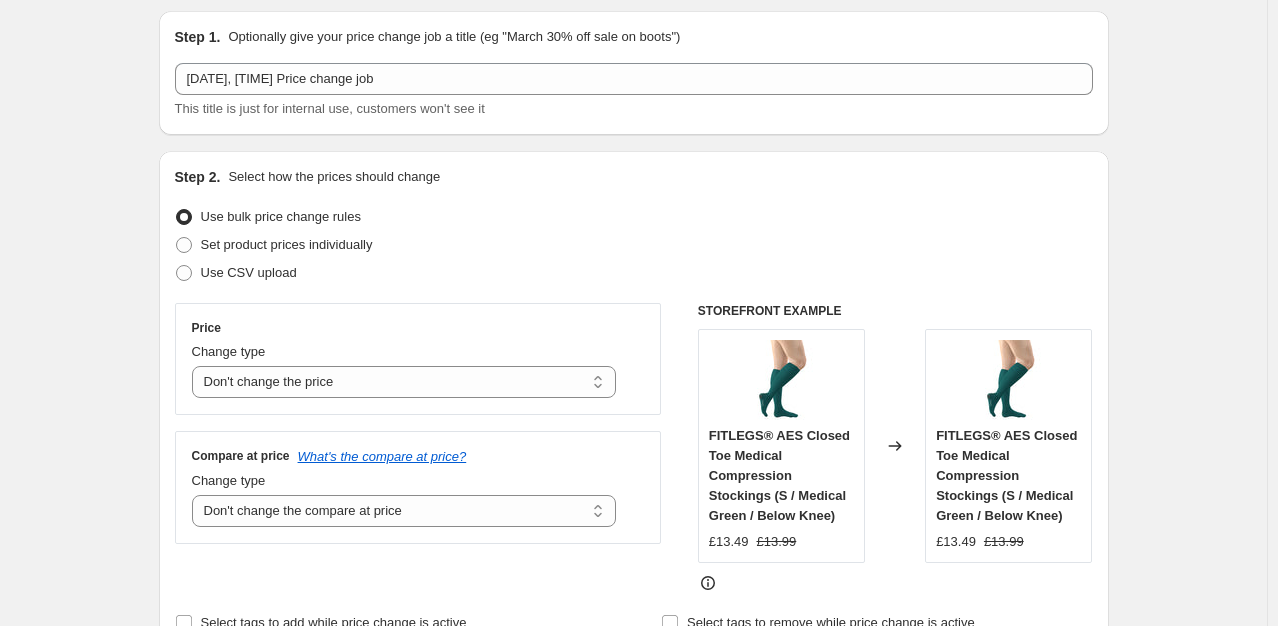 scroll, scrollTop: 200, scrollLeft: 0, axis: vertical 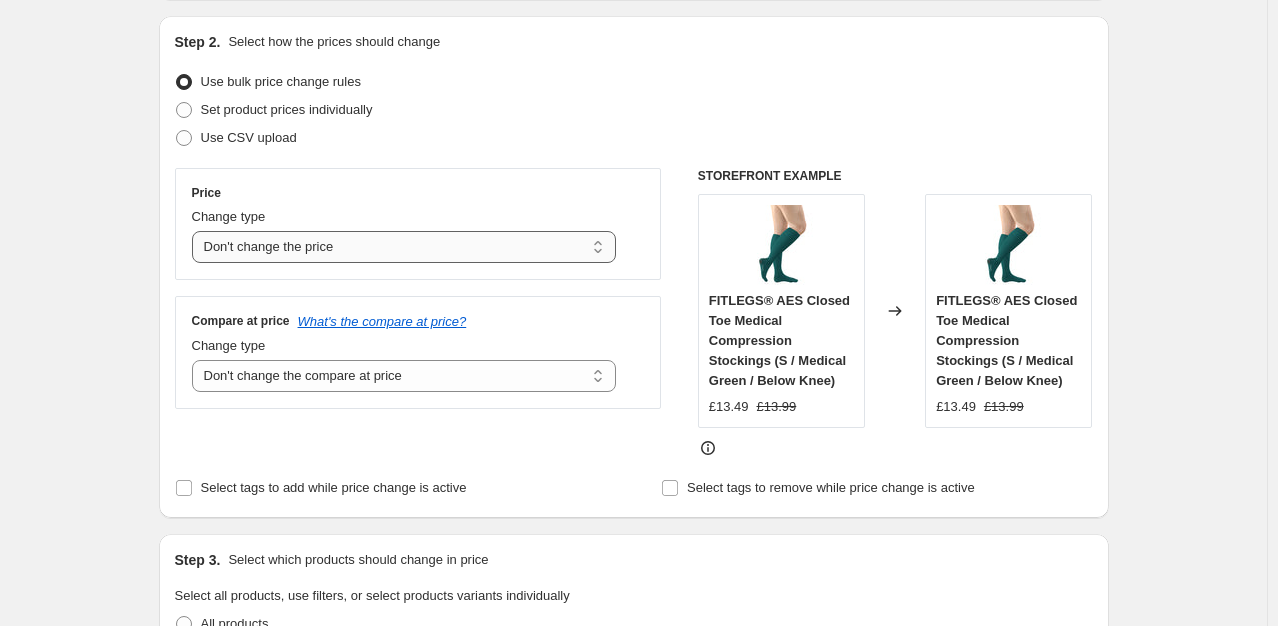 click on "Change the price to a certain amount Change the price by a certain amount Change the price by a certain percentage Change the price to the current compare at price (price before sale) Change the price by a certain amount relative to the compare at price Change the price by a certain percentage relative to the compare at price Don't change the price Change the price by a certain percentage relative to the cost per item Change price to certain cost margin" at bounding box center [404, 247] 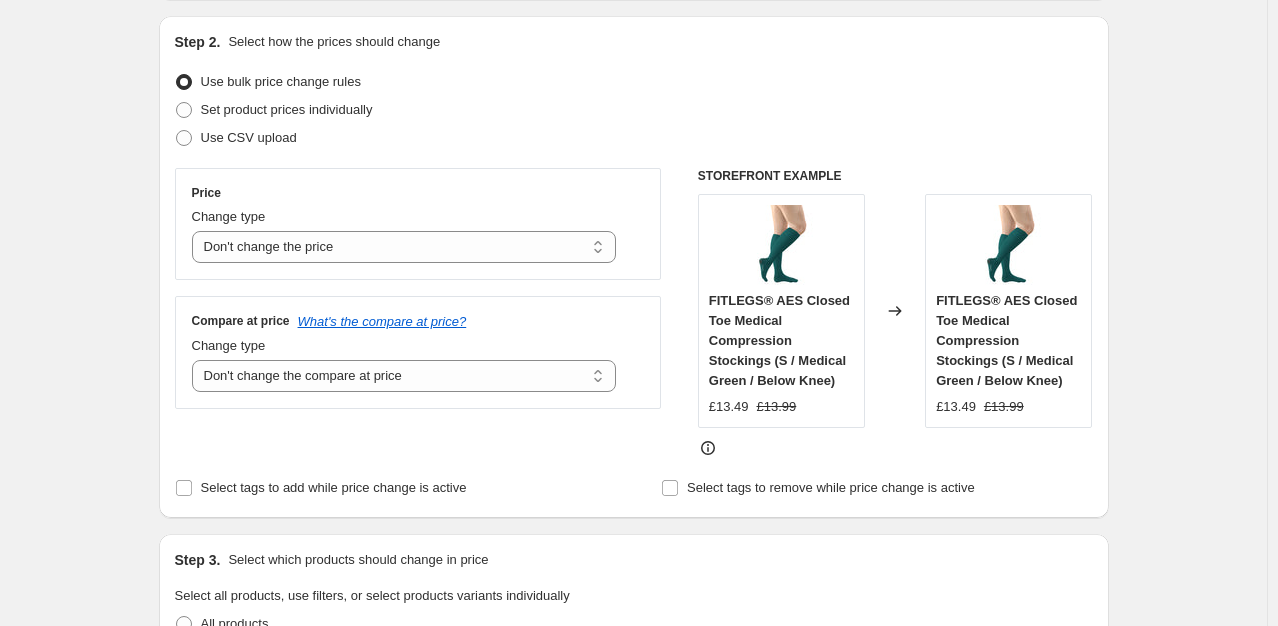 click on "Change the price to a certain amount Change the price by a certain amount Change the price by a certain percentage Change the price to the current compare at price (price before sale) Change the price by a certain amount relative to the compare at price Change the price by a certain percentage relative to the compare at price Don't change the price Change the price by a certain percentage relative to the cost per item Change price to certain cost margin" at bounding box center (404, 247) 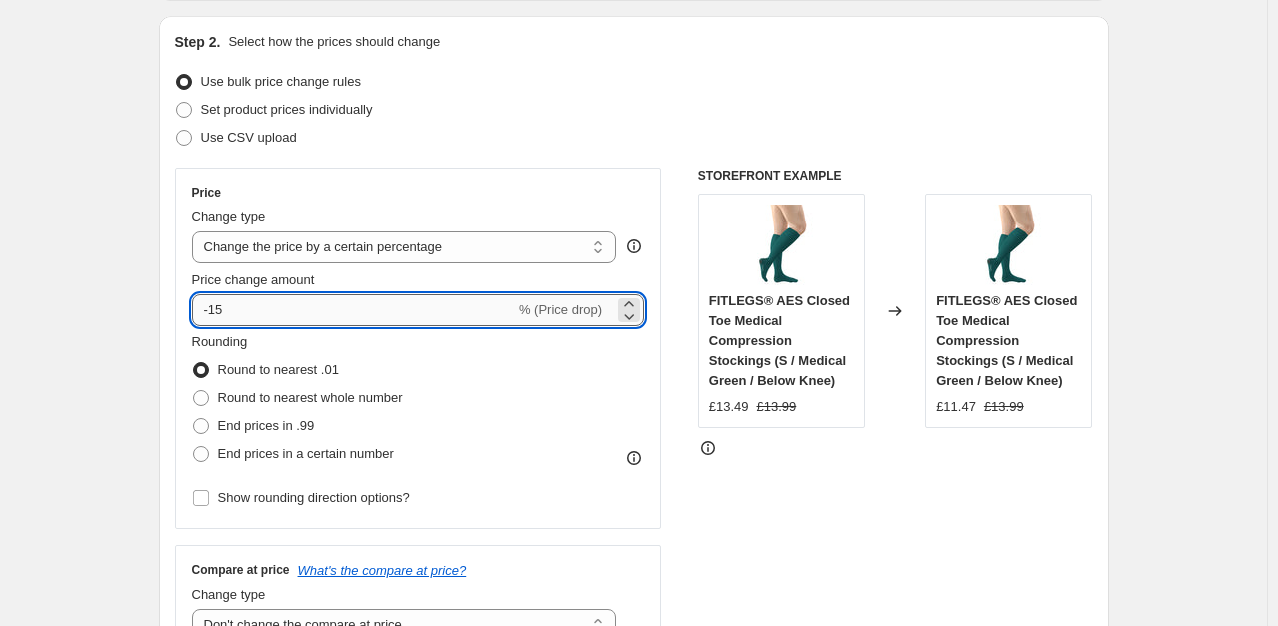 click on "-15" at bounding box center [353, 310] 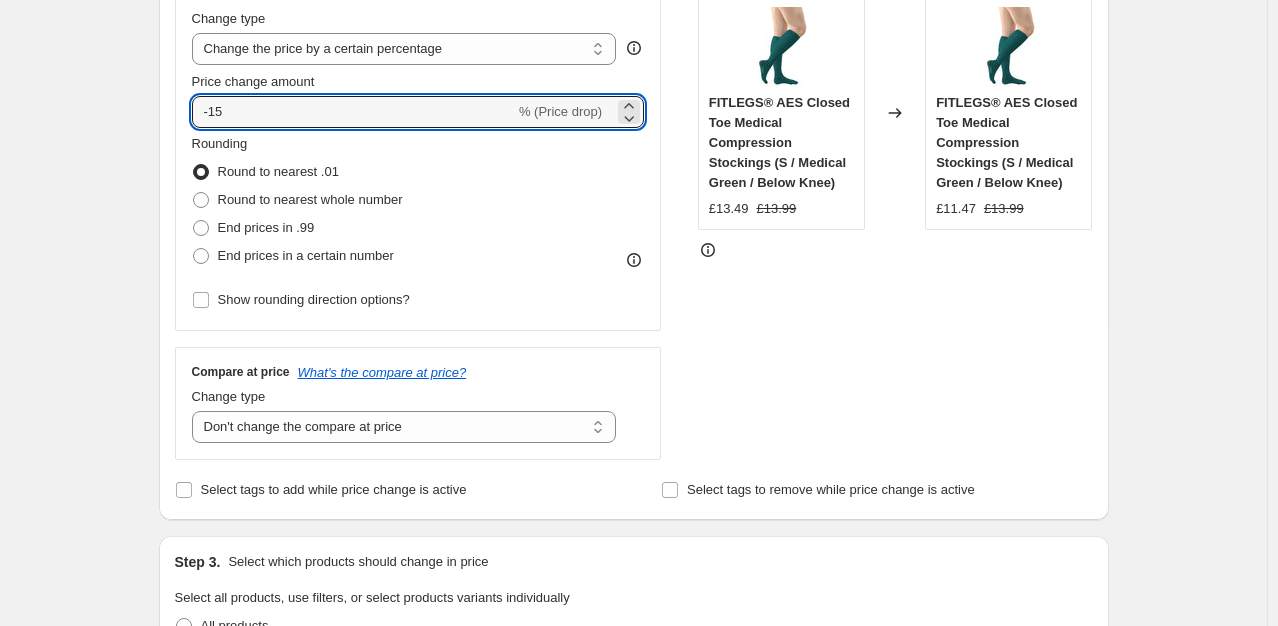 scroll, scrollTop: 400, scrollLeft: 0, axis: vertical 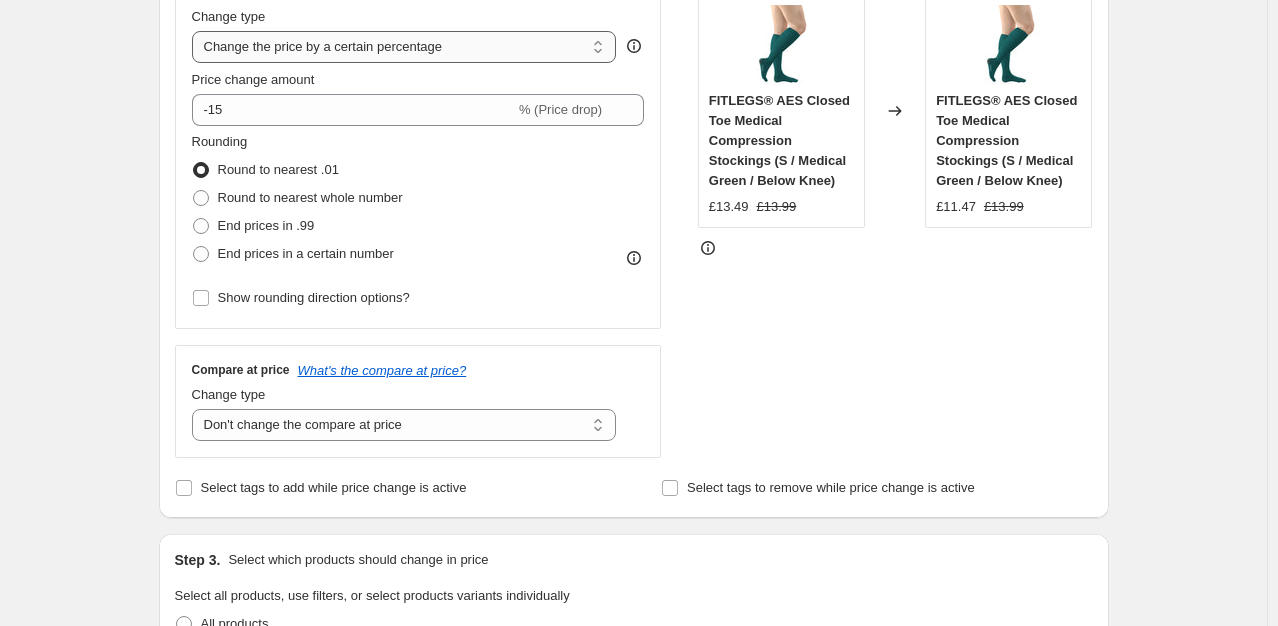 click on "Change the price to a certain amount Change the price by a certain amount Change the price by a certain percentage Change the price to the current compare at price (price before sale) Change the price by a certain amount relative to the compare at price Change the price by a certain percentage relative to the compare at price Don't change the price Change the price by a certain percentage relative to the cost per item Change price to certain cost margin" at bounding box center (404, 47) 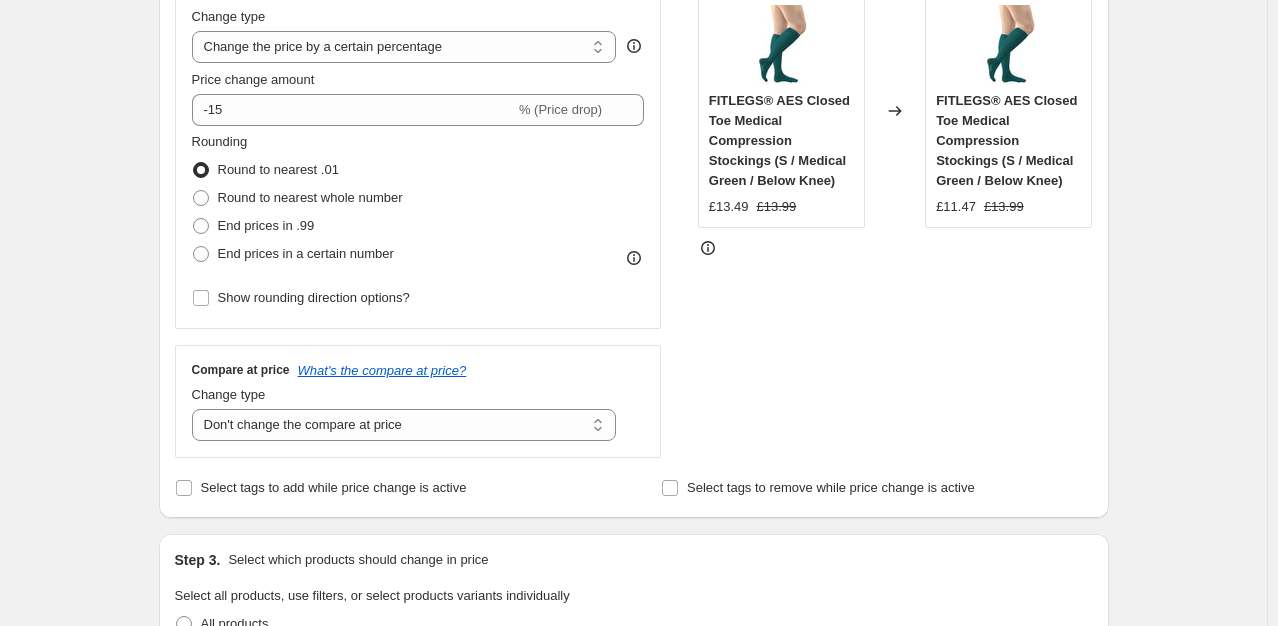 select on "no_change" 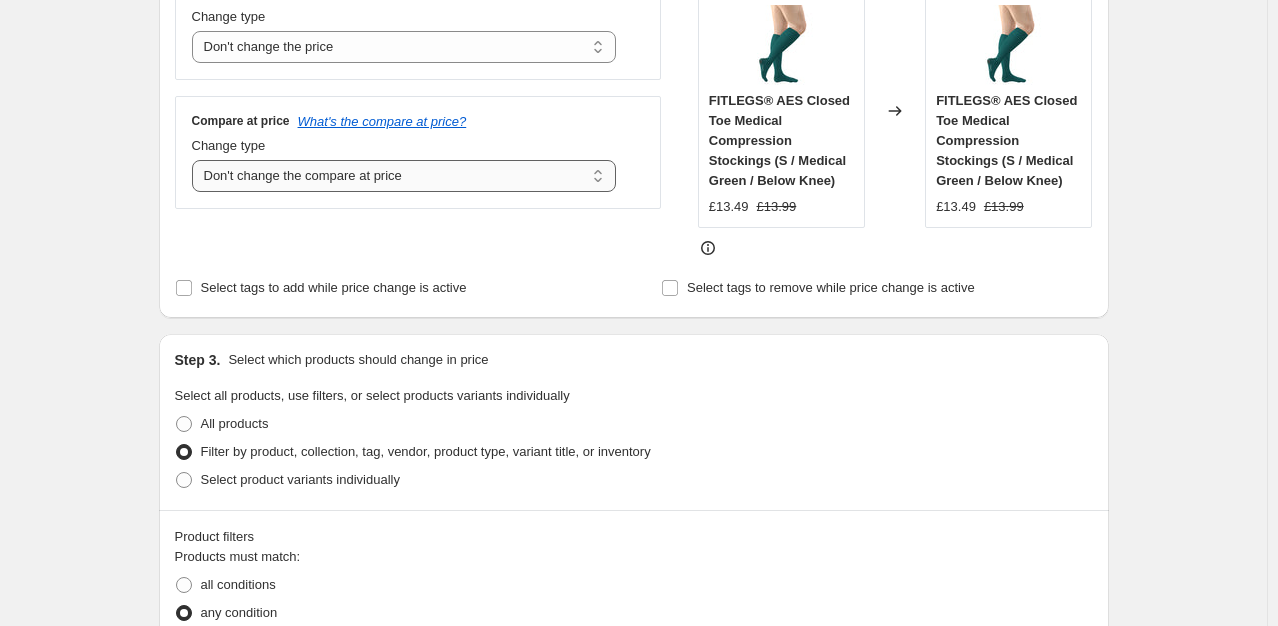 click on "Change the compare at price to the current price (sale) Change the compare at price to a certain amount Change the compare at price by a certain amount Change the compare at price by a certain percentage Change the compare at price by a certain amount relative to the actual price Change the compare at price by a certain percentage relative to the actual price Don't change the compare at price Remove the compare at price" at bounding box center [404, 176] 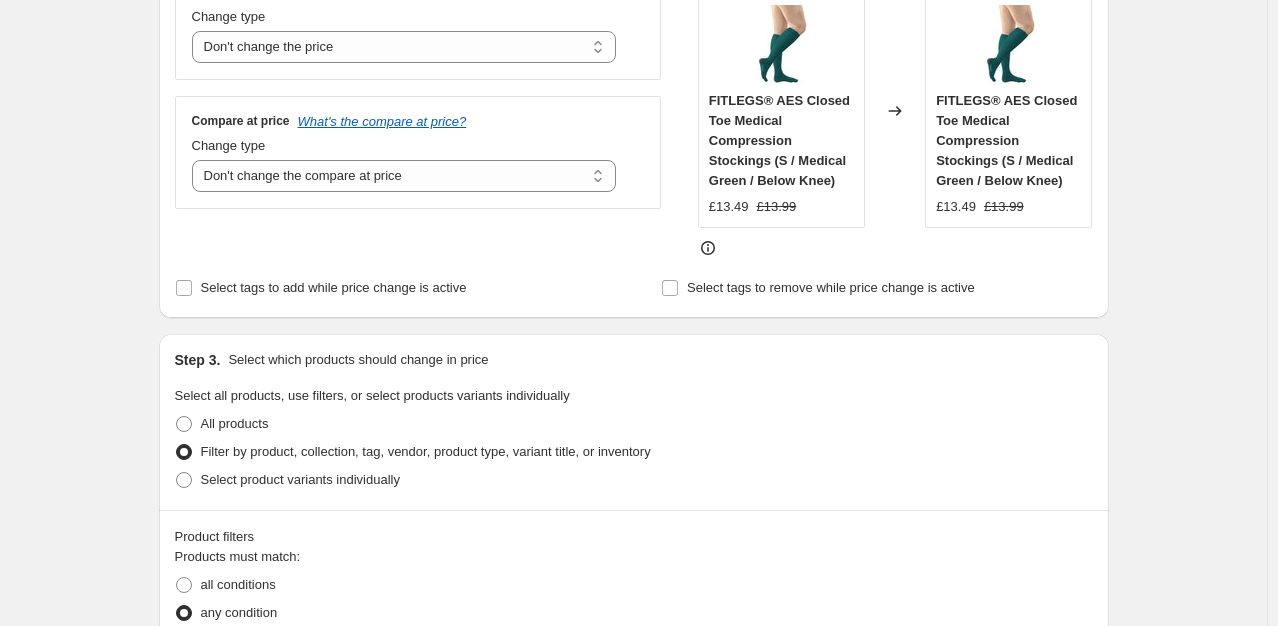 select on "ep" 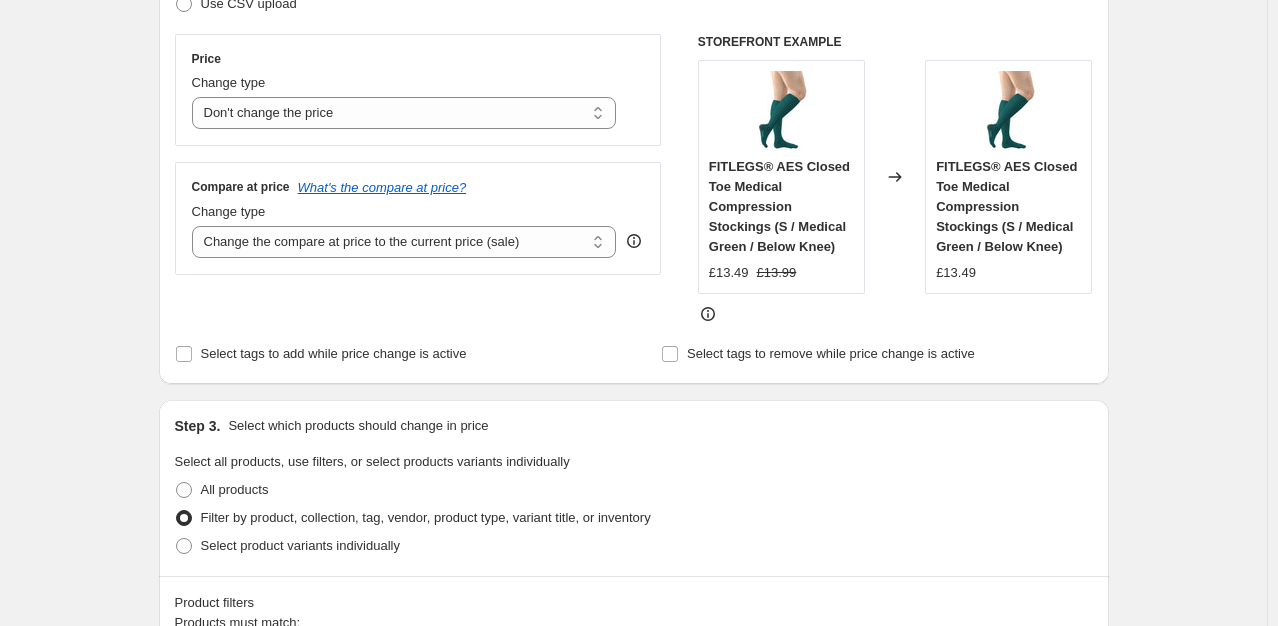 scroll, scrollTop: 300, scrollLeft: 0, axis: vertical 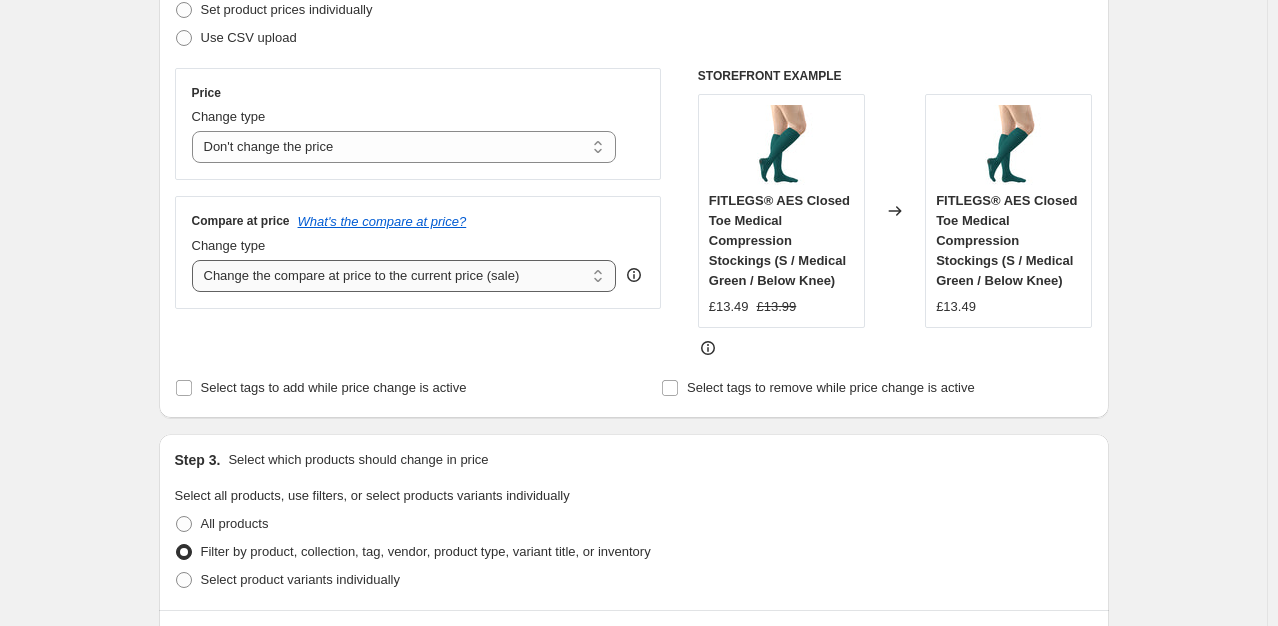 click on "Change the compare at price to the current price (sale) Change the compare at price to a certain amount Change the compare at price by a certain amount Change the compare at price by a certain percentage Change the compare at price by a certain amount relative to the actual price Change the compare at price by a certain percentage relative to the actual price Don't change the compare at price Remove the compare at price" at bounding box center (404, 276) 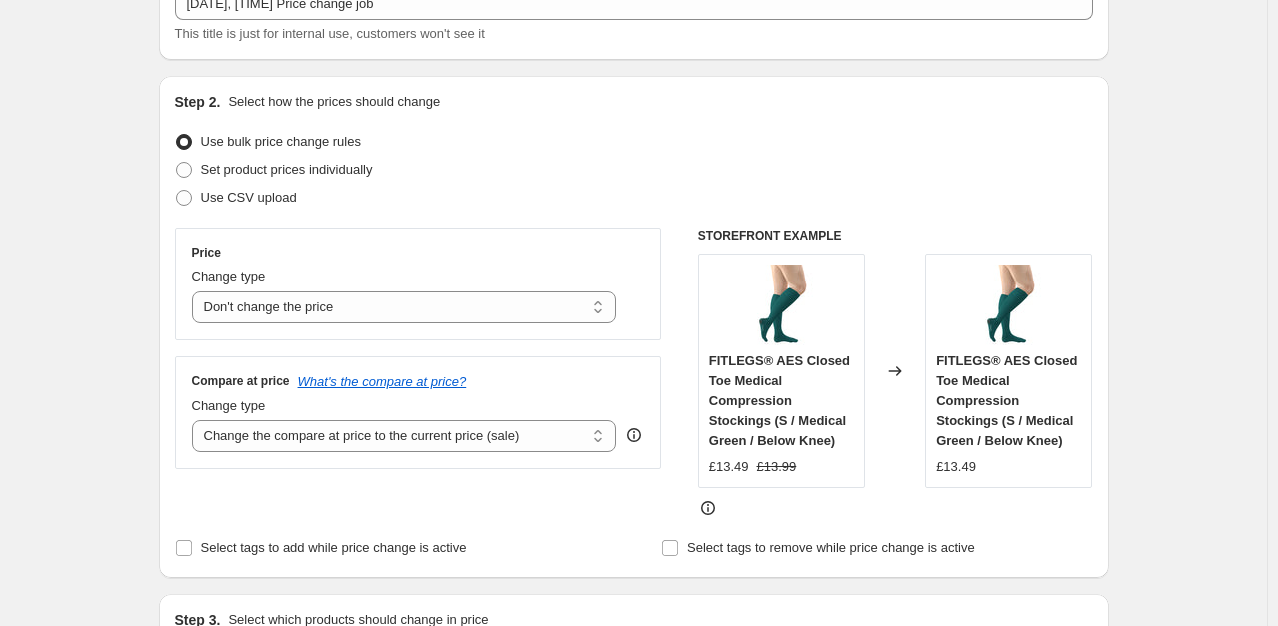 scroll, scrollTop: 0, scrollLeft: 0, axis: both 